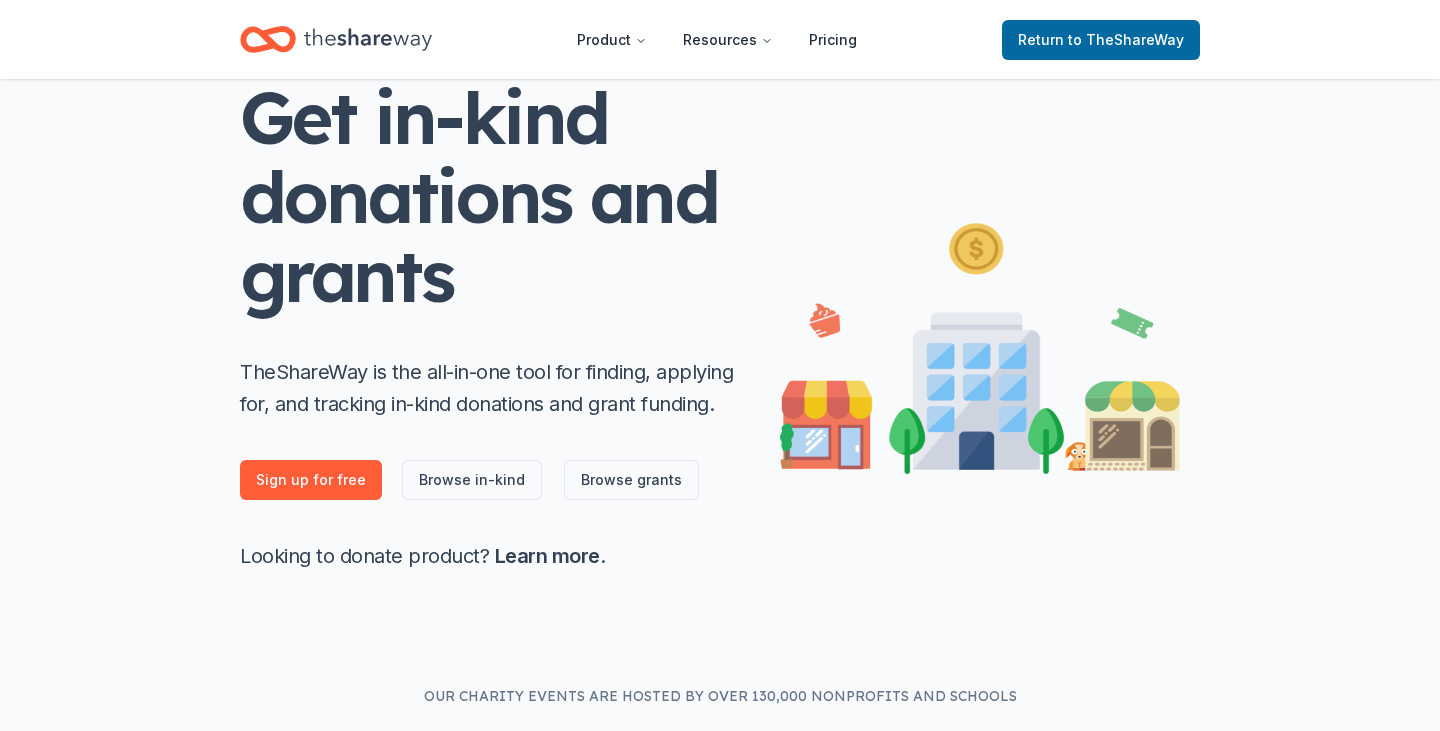 scroll, scrollTop: 133, scrollLeft: 0, axis: vertical 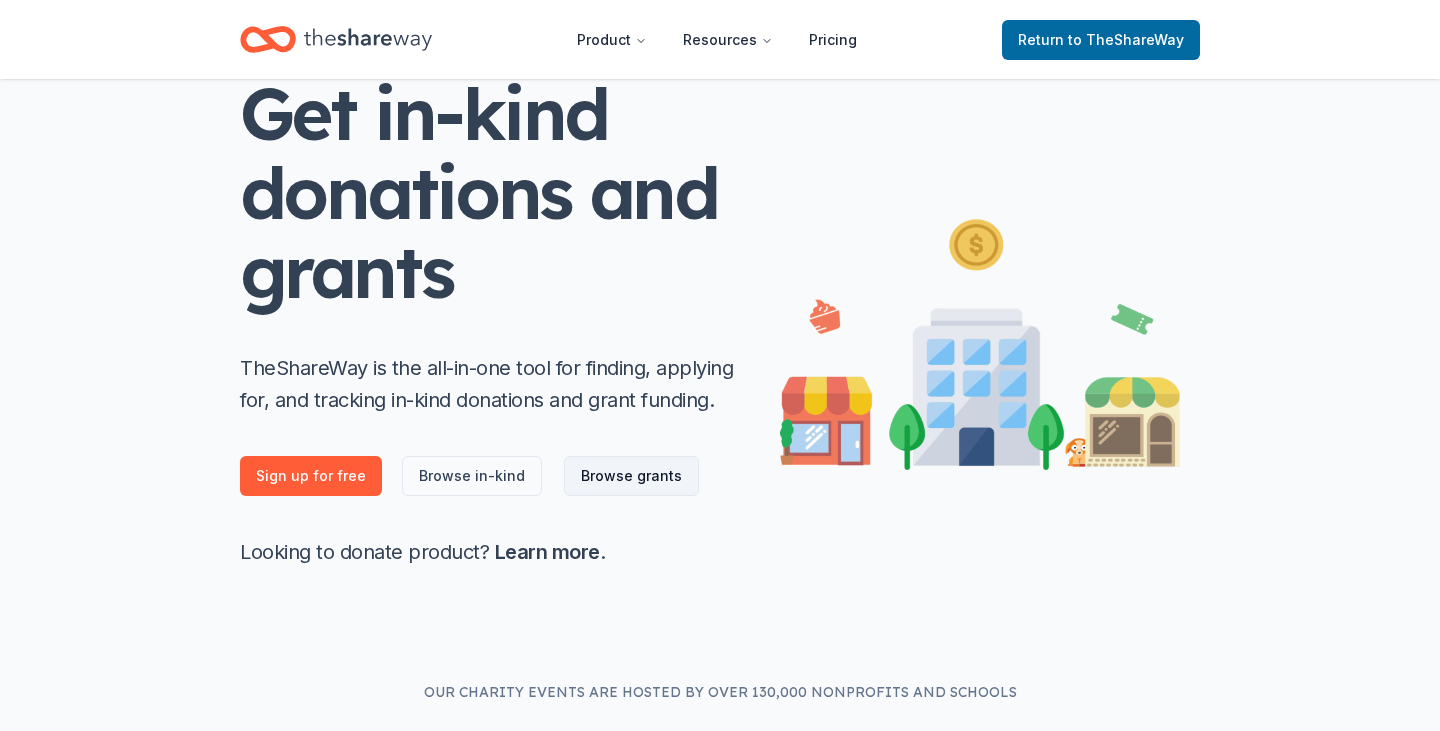 click on "Browse grants" at bounding box center [631, 476] 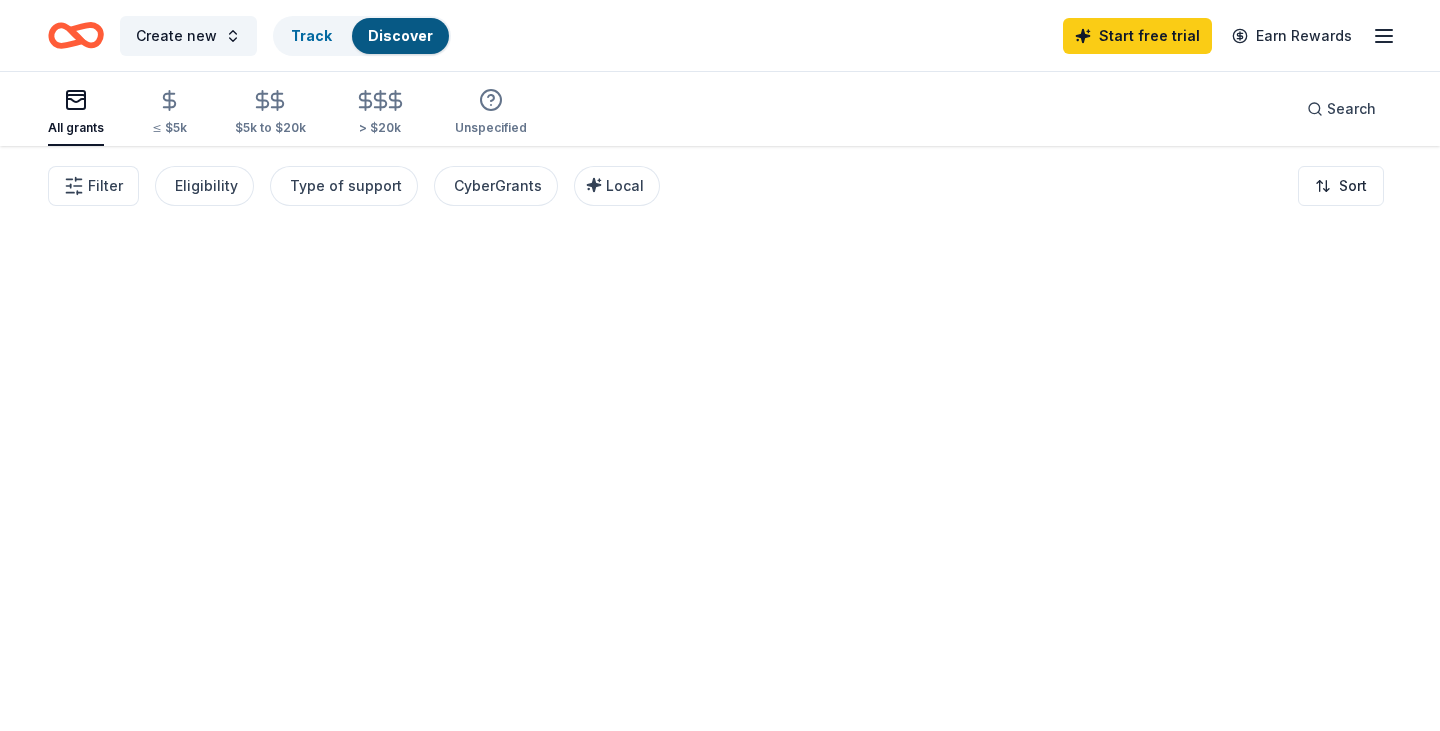 scroll, scrollTop: 0, scrollLeft: 0, axis: both 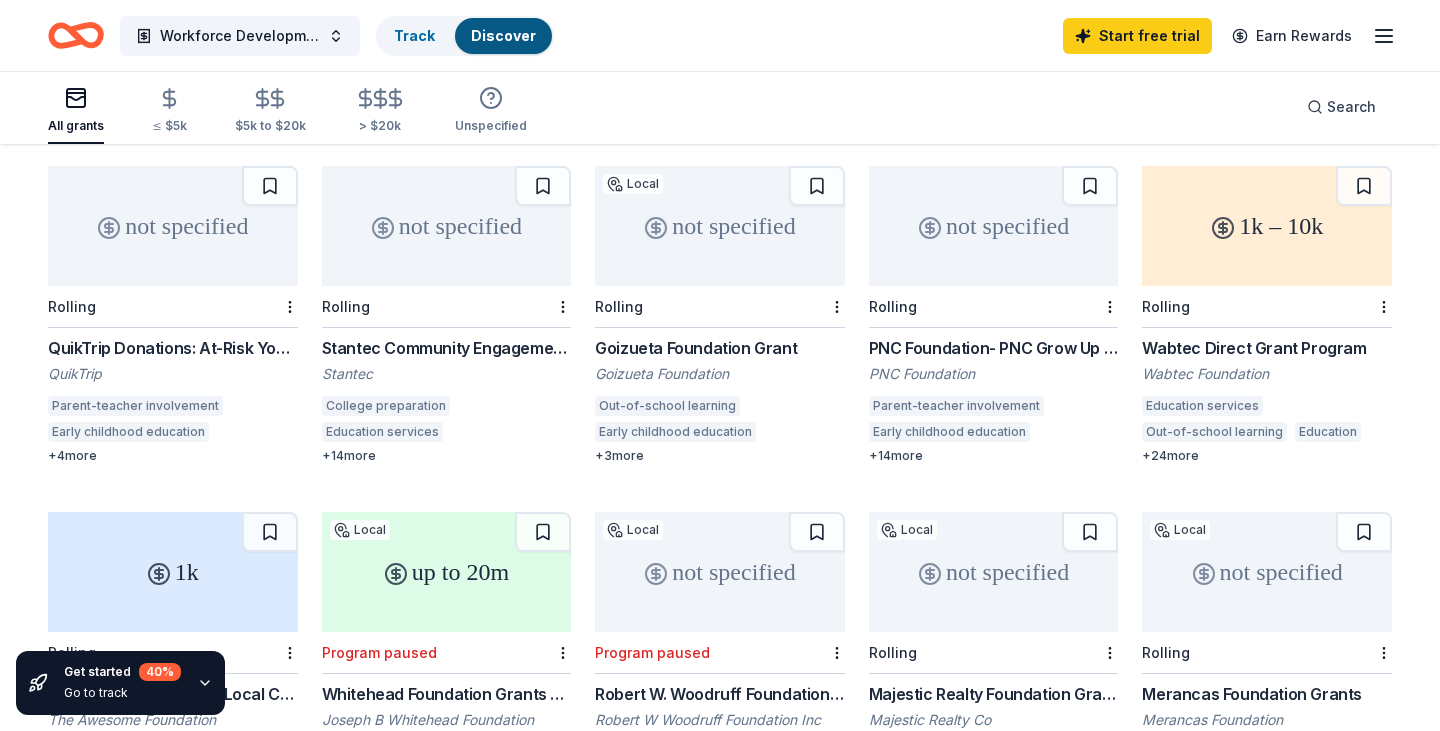 click on "Stantec Community Engagement Grant" at bounding box center (447, 348) 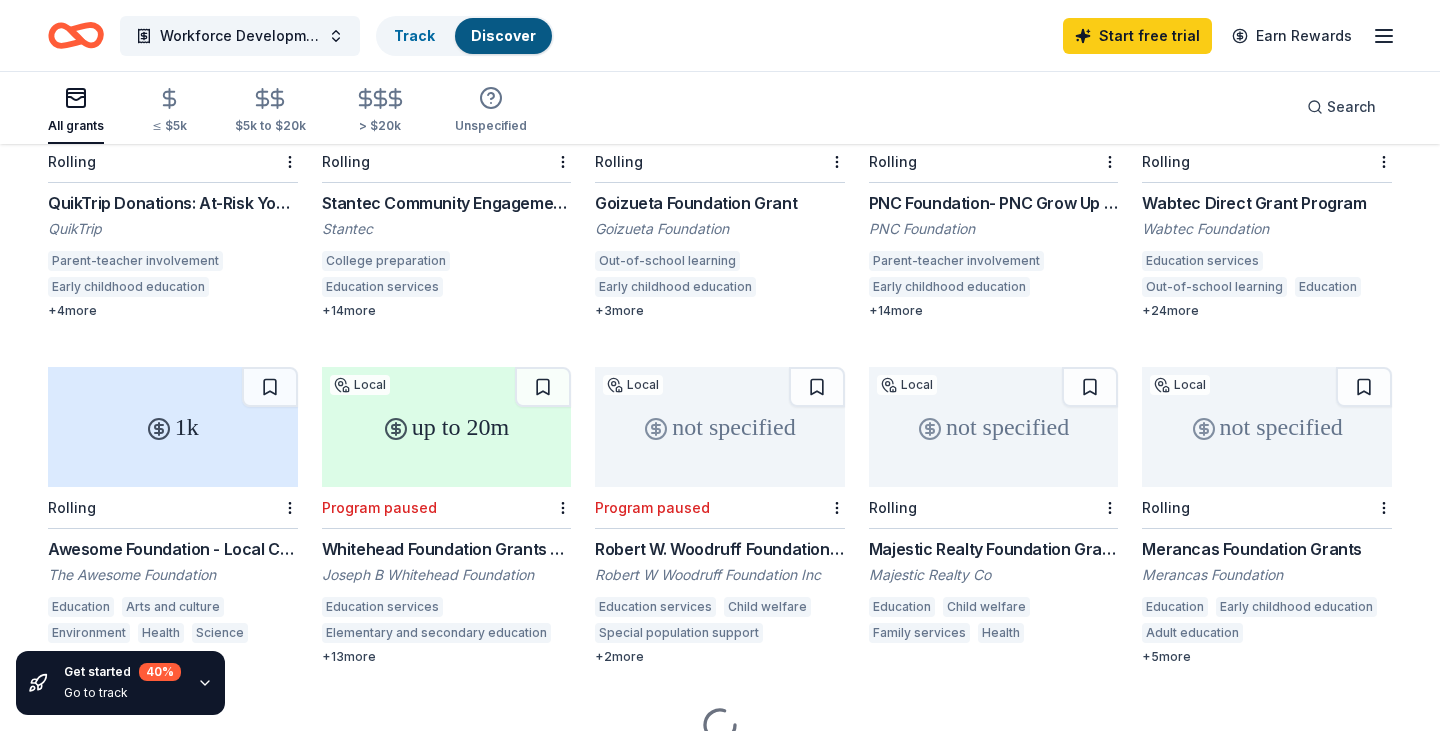 scroll, scrollTop: 408, scrollLeft: 0, axis: vertical 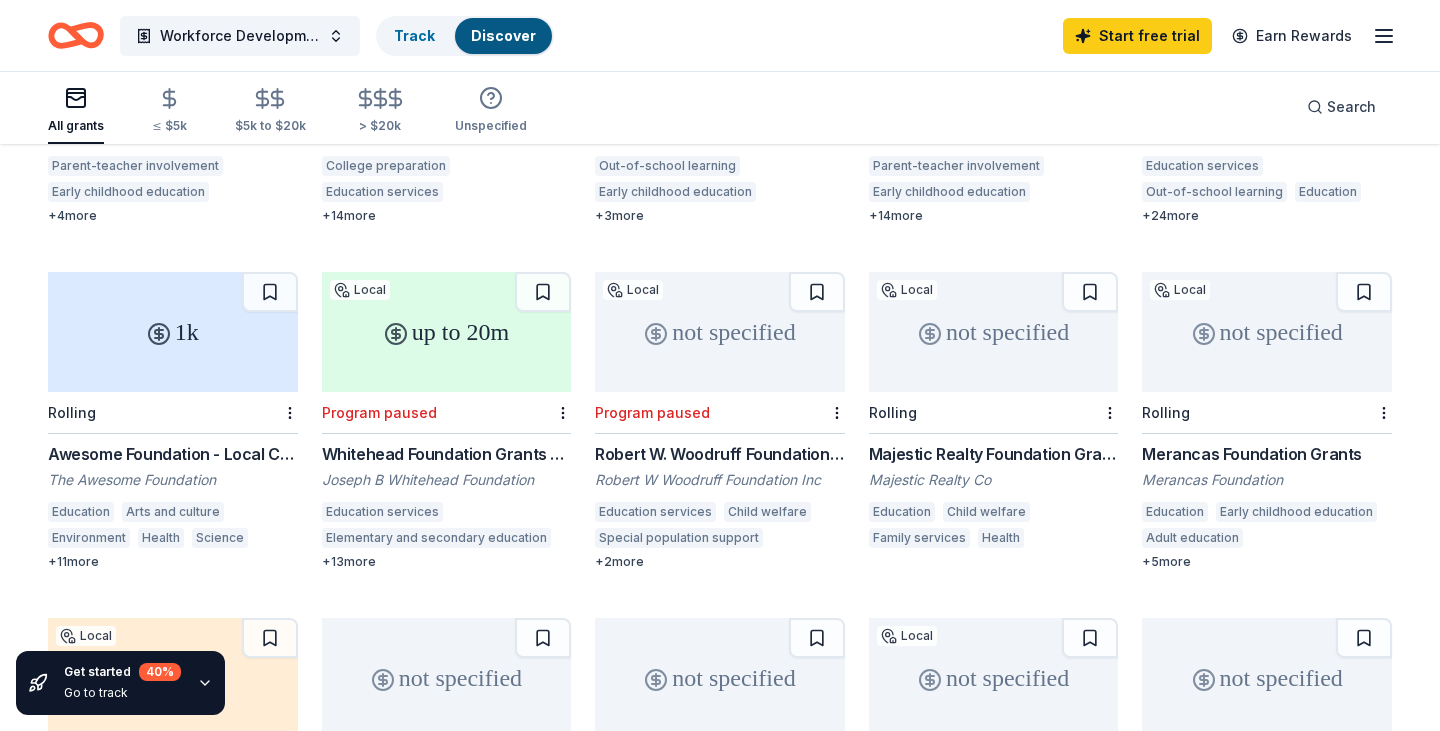 click on "Rolling" at bounding box center (173, 413) 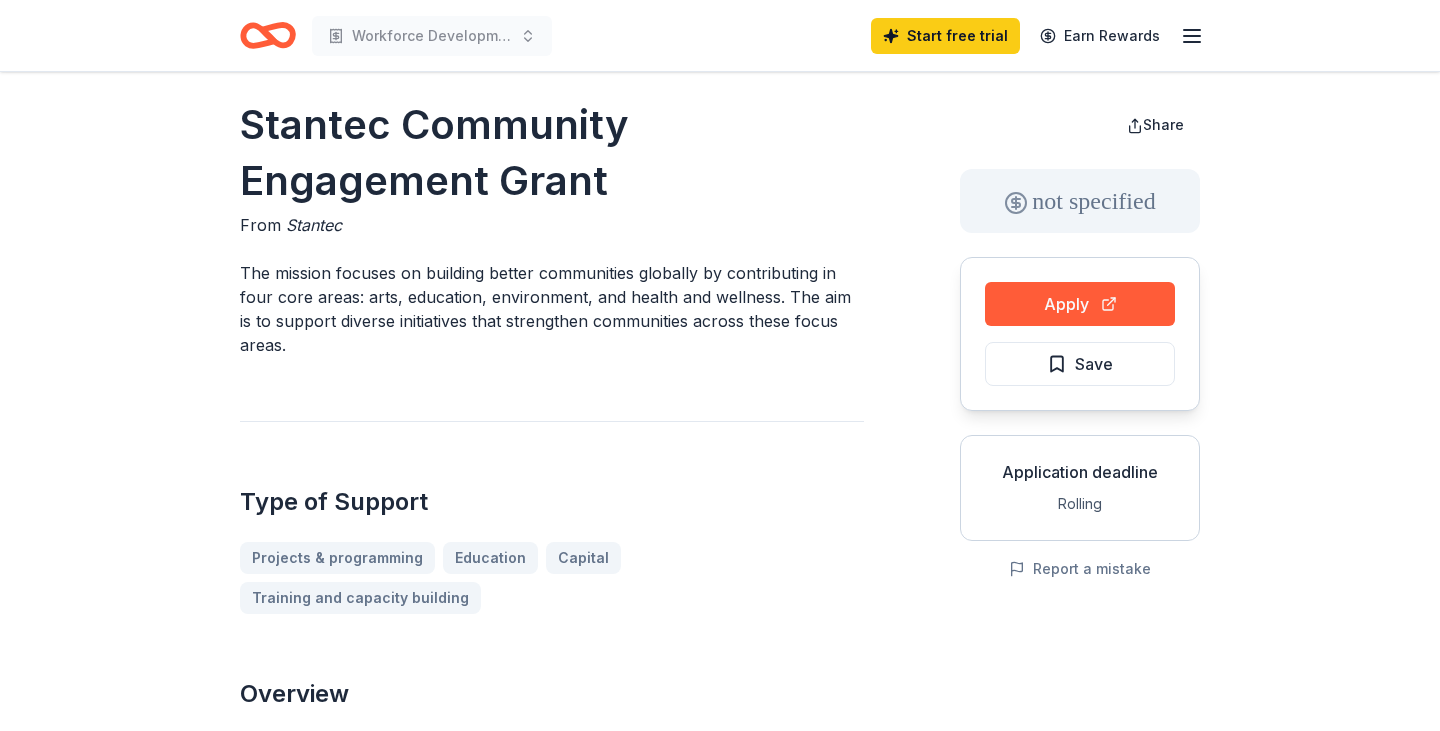 scroll, scrollTop: 16, scrollLeft: 0, axis: vertical 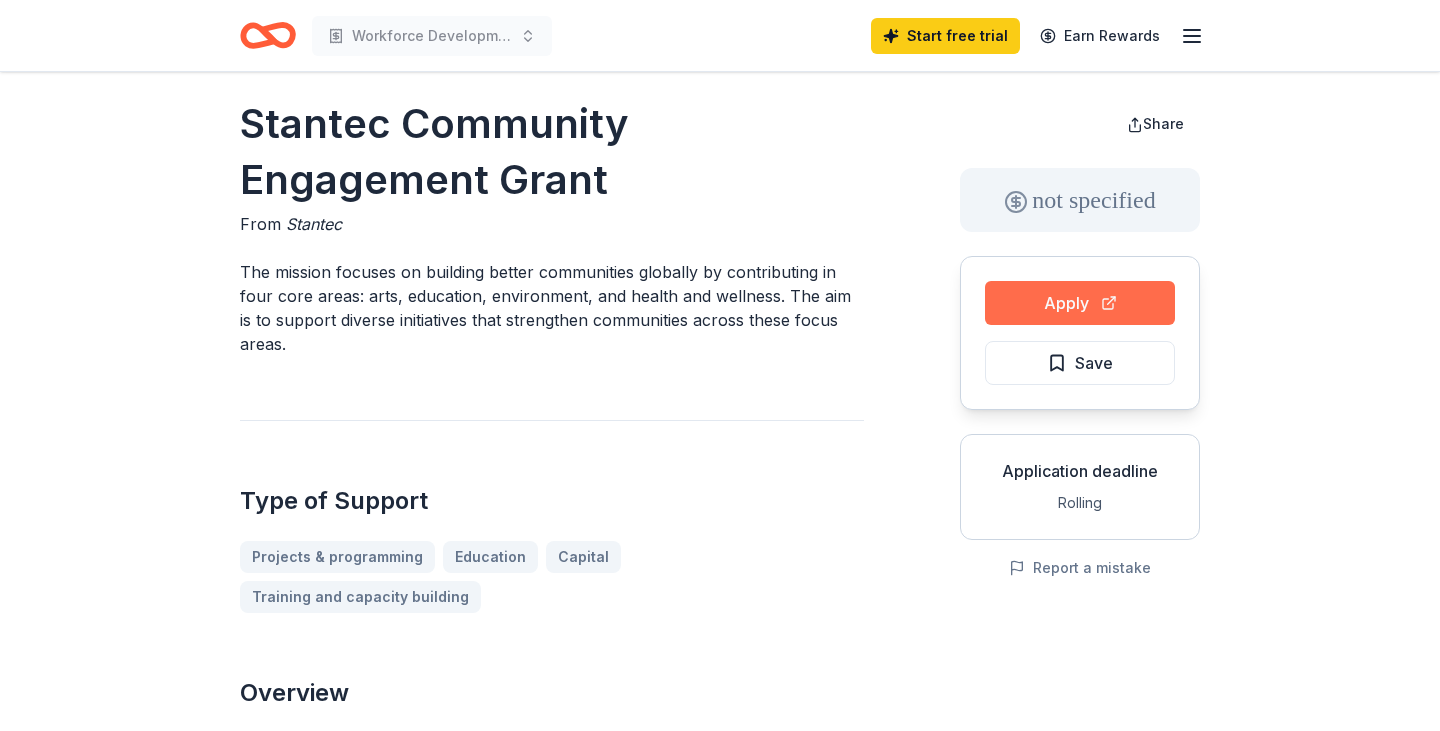 click on "Apply" at bounding box center [1080, 303] 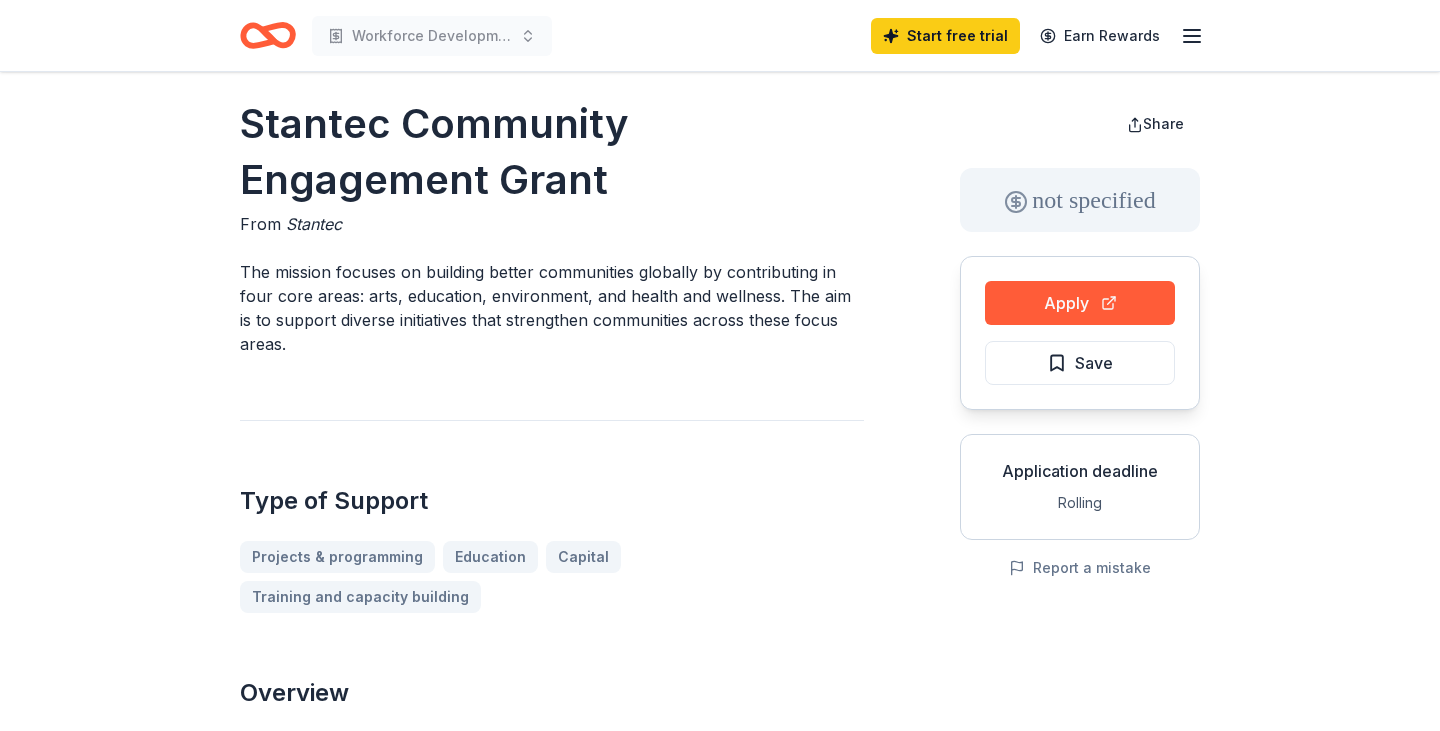 scroll, scrollTop: 0, scrollLeft: 0, axis: both 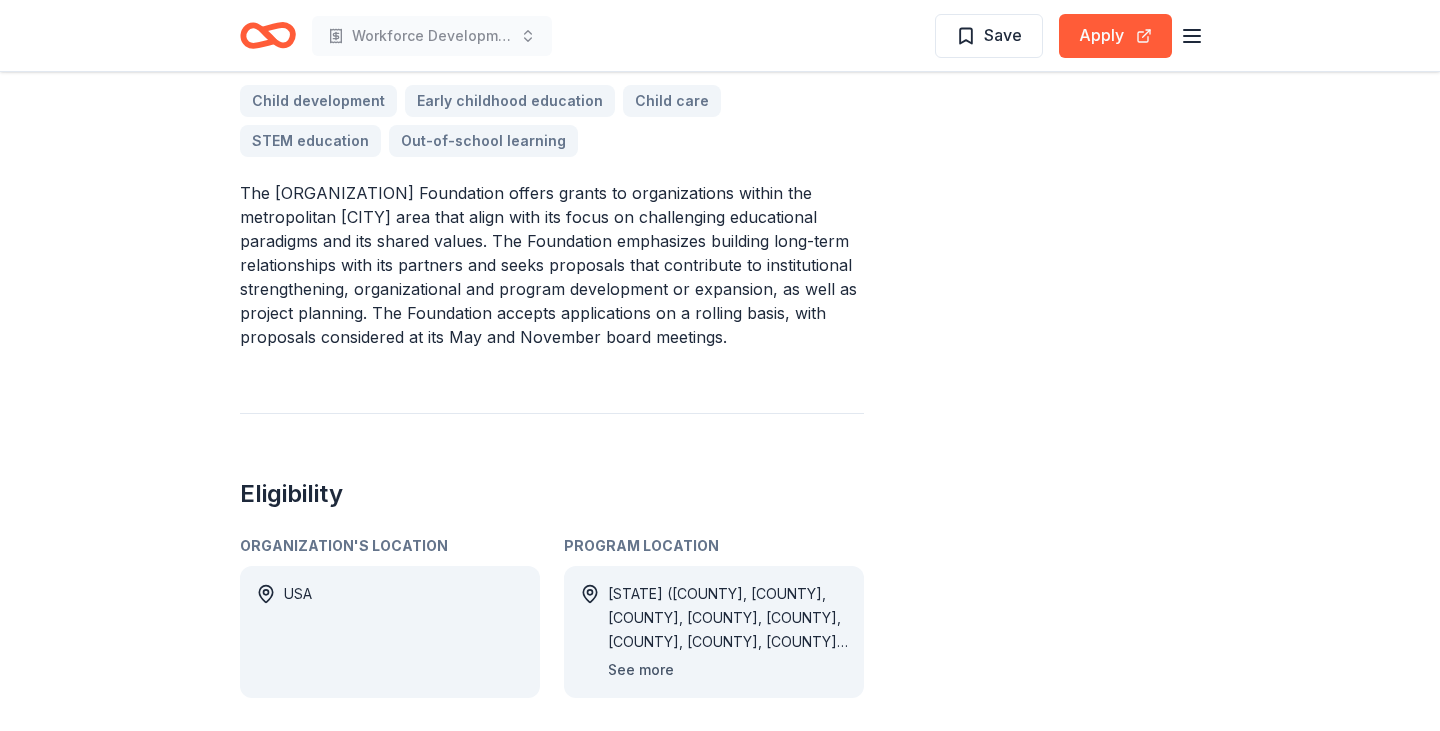 click on "See more" at bounding box center (641, 670) 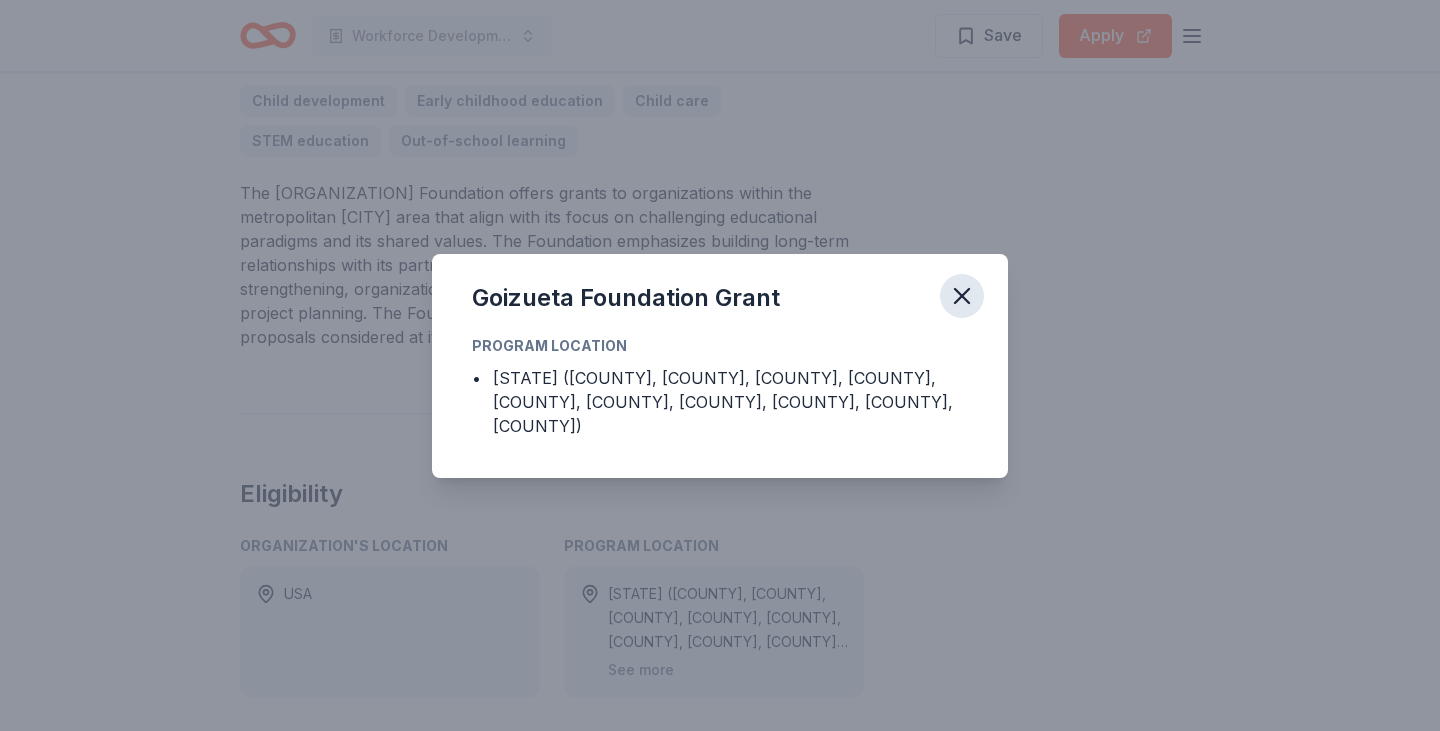 click 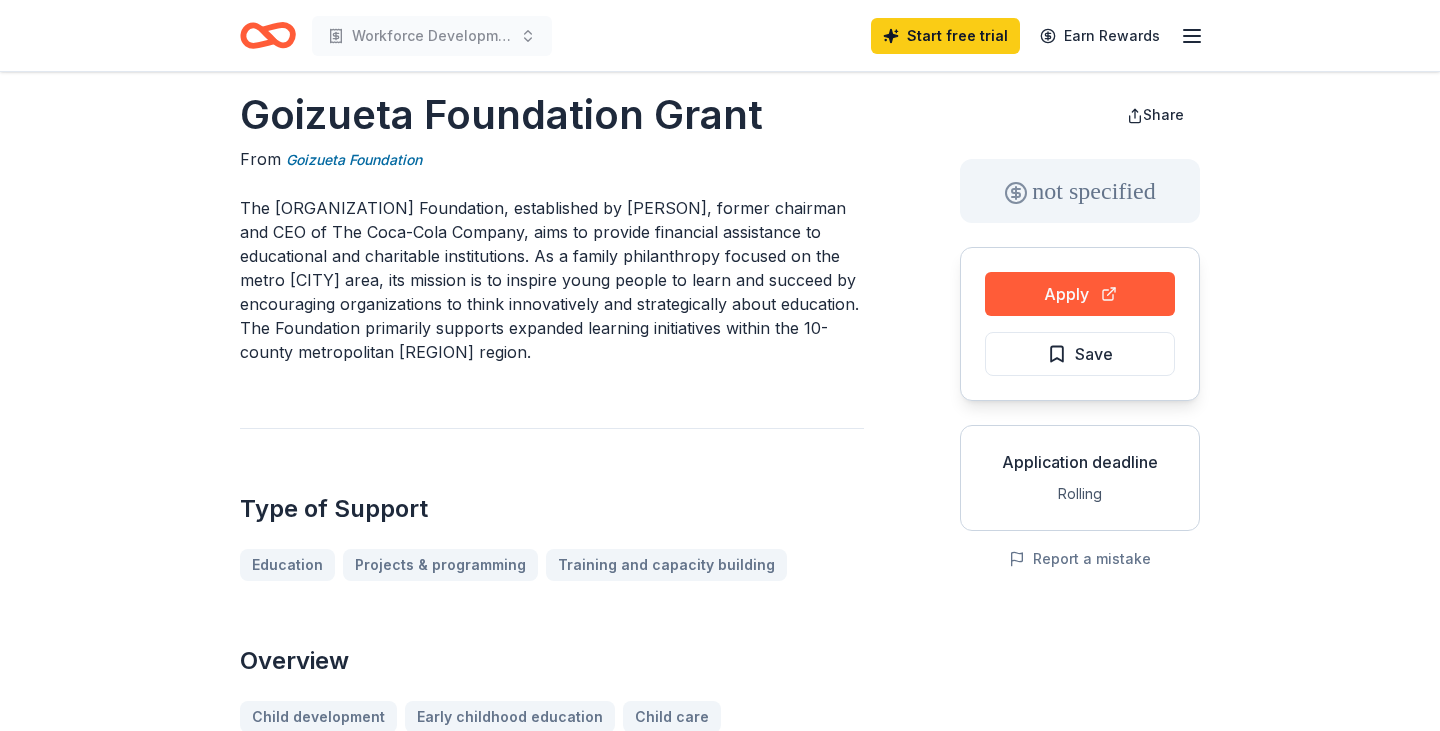 scroll, scrollTop: 14, scrollLeft: 0, axis: vertical 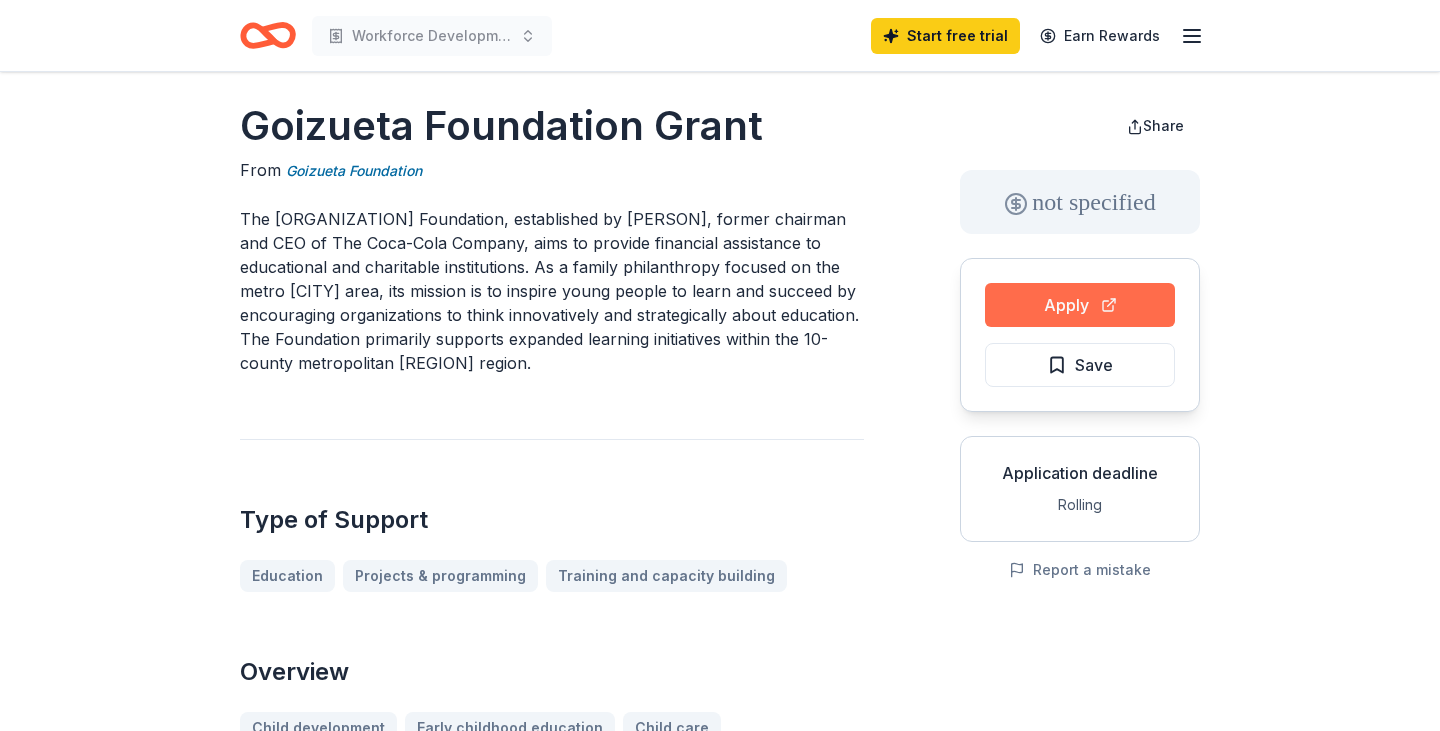 click on "Apply" at bounding box center [1080, 305] 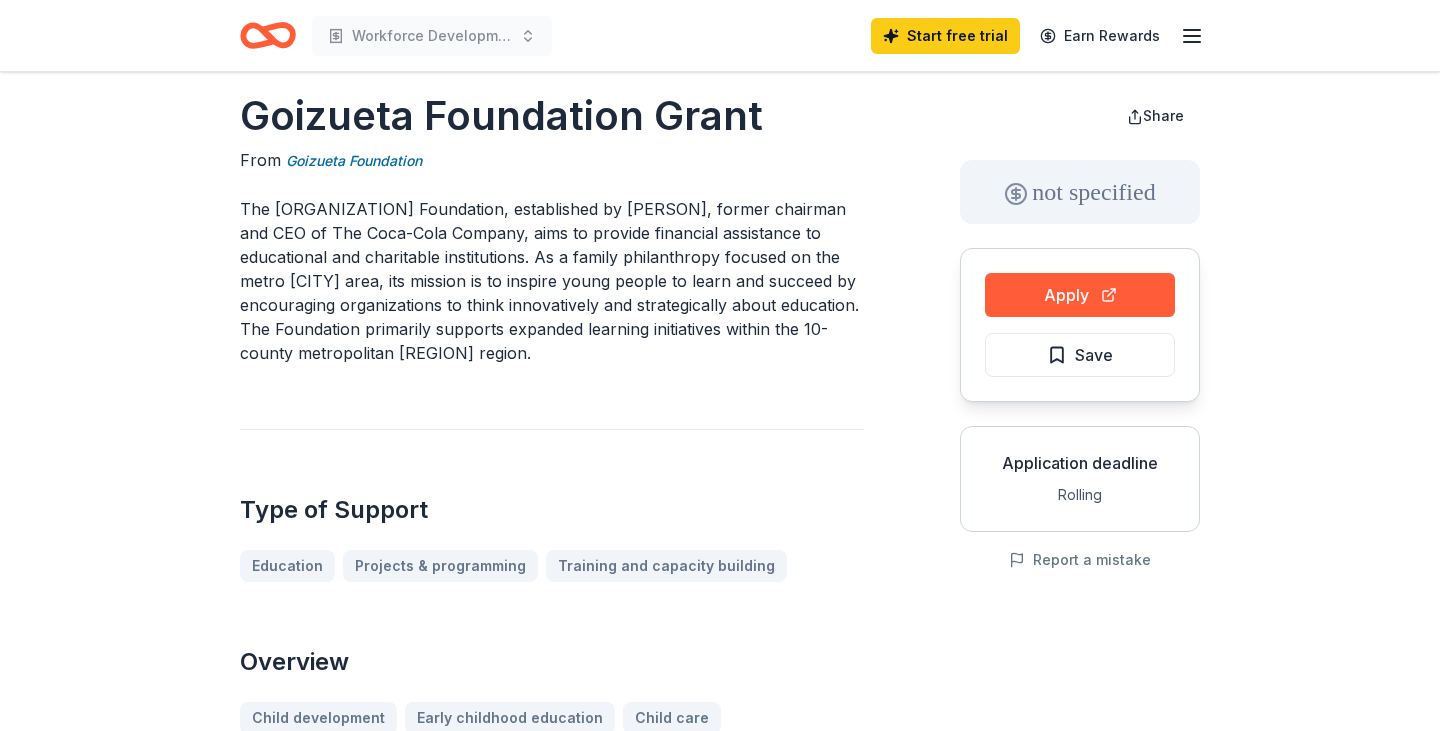 scroll, scrollTop: 0, scrollLeft: 0, axis: both 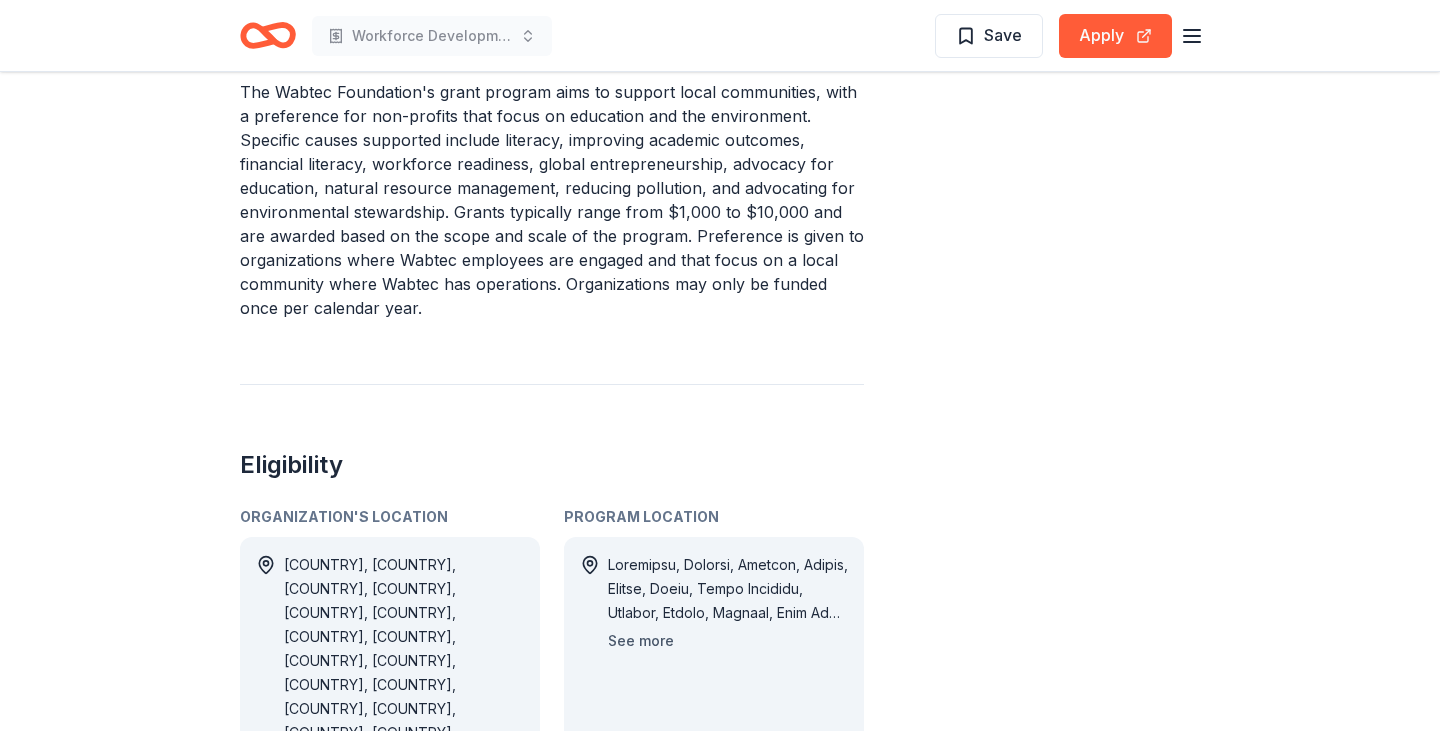 click on "See more" at bounding box center (641, 641) 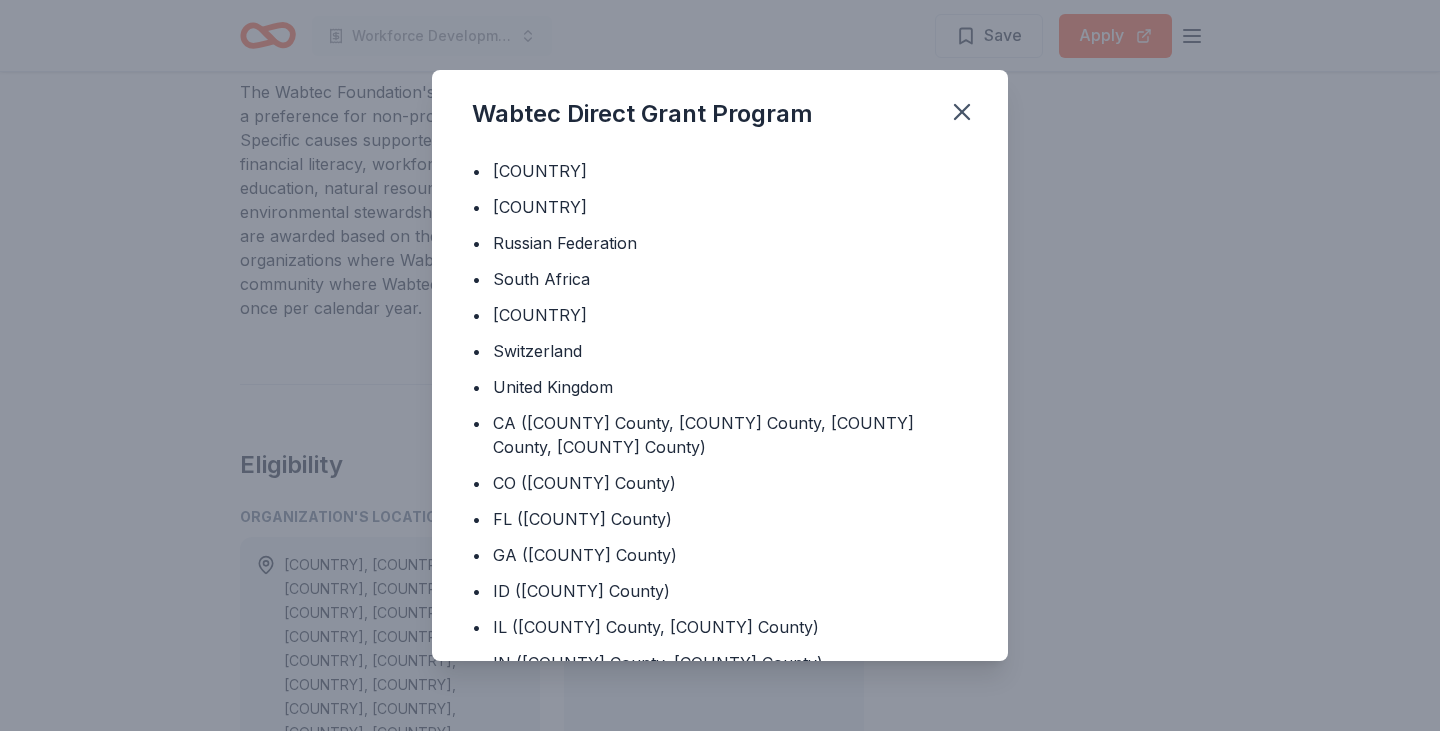 scroll, scrollTop: 568, scrollLeft: 0, axis: vertical 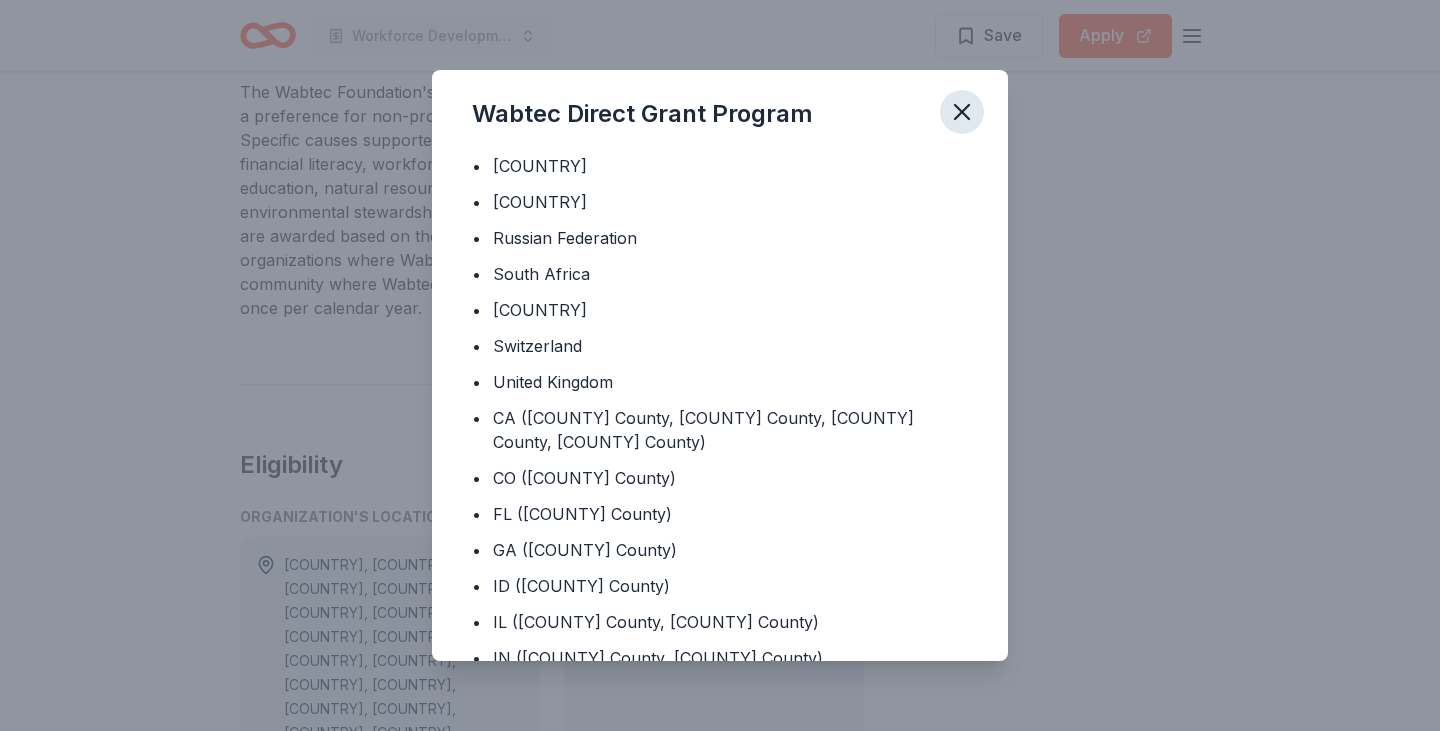click 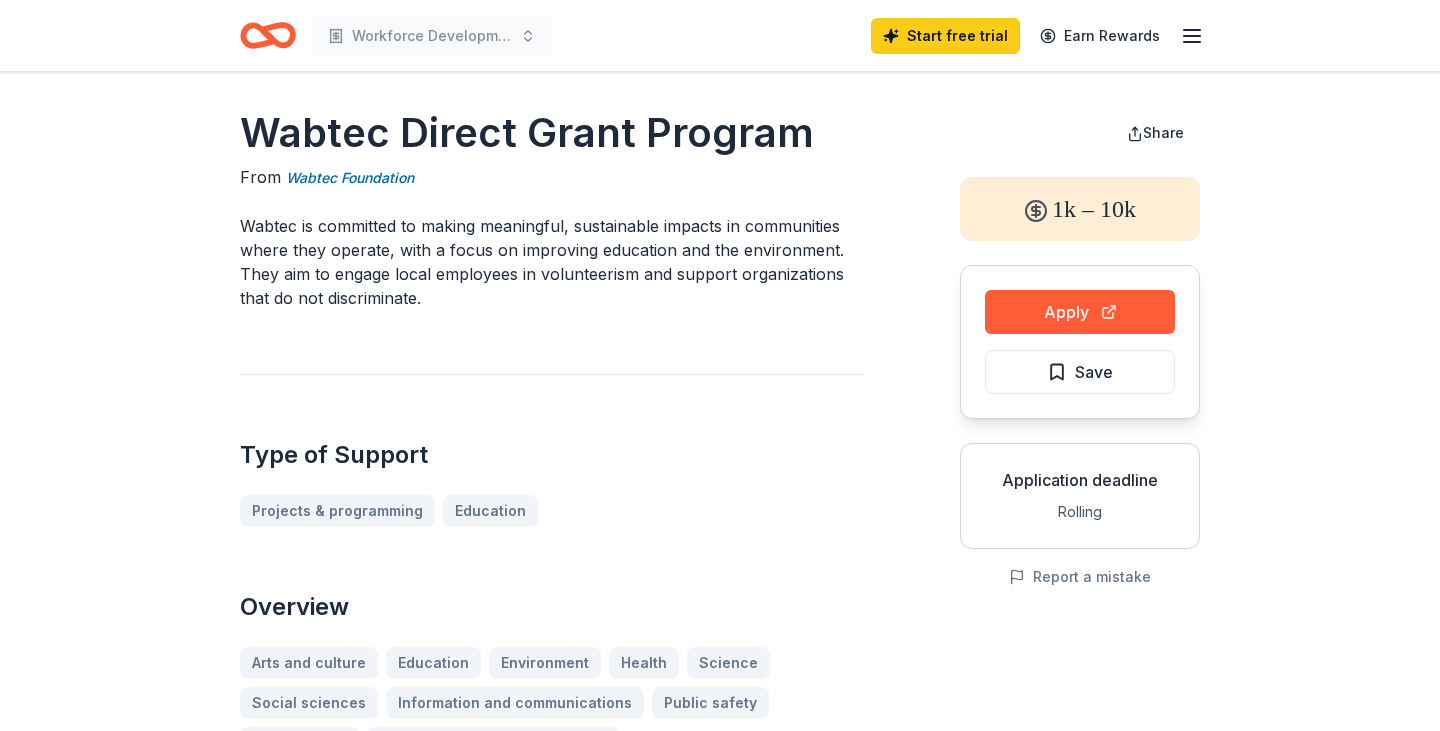 scroll, scrollTop: 0, scrollLeft: 0, axis: both 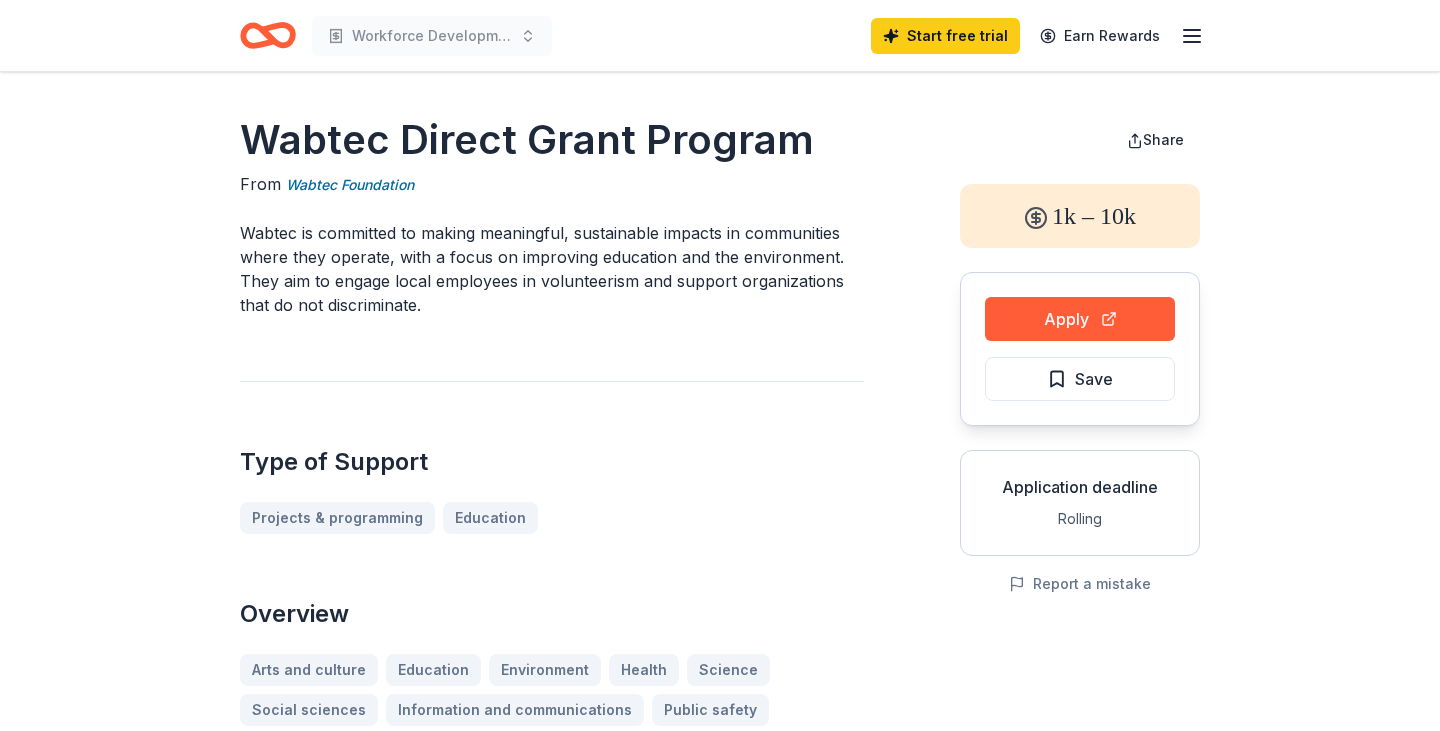 drag, startPoint x: 388, startPoint y: 138, endPoint x: 310, endPoint y: 141, distance: 78.05767 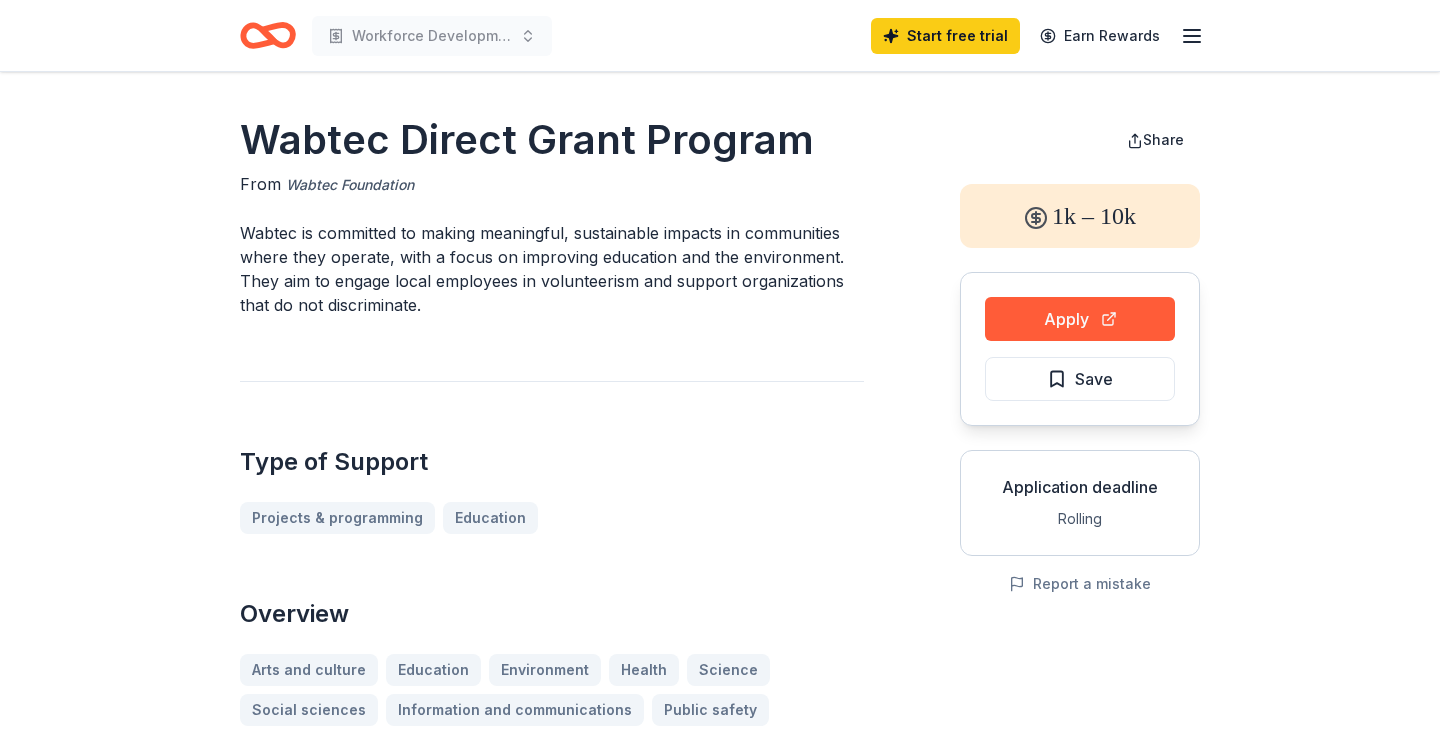 drag, startPoint x: 426, startPoint y: 181, endPoint x: 313, endPoint y: 180, distance: 113.004425 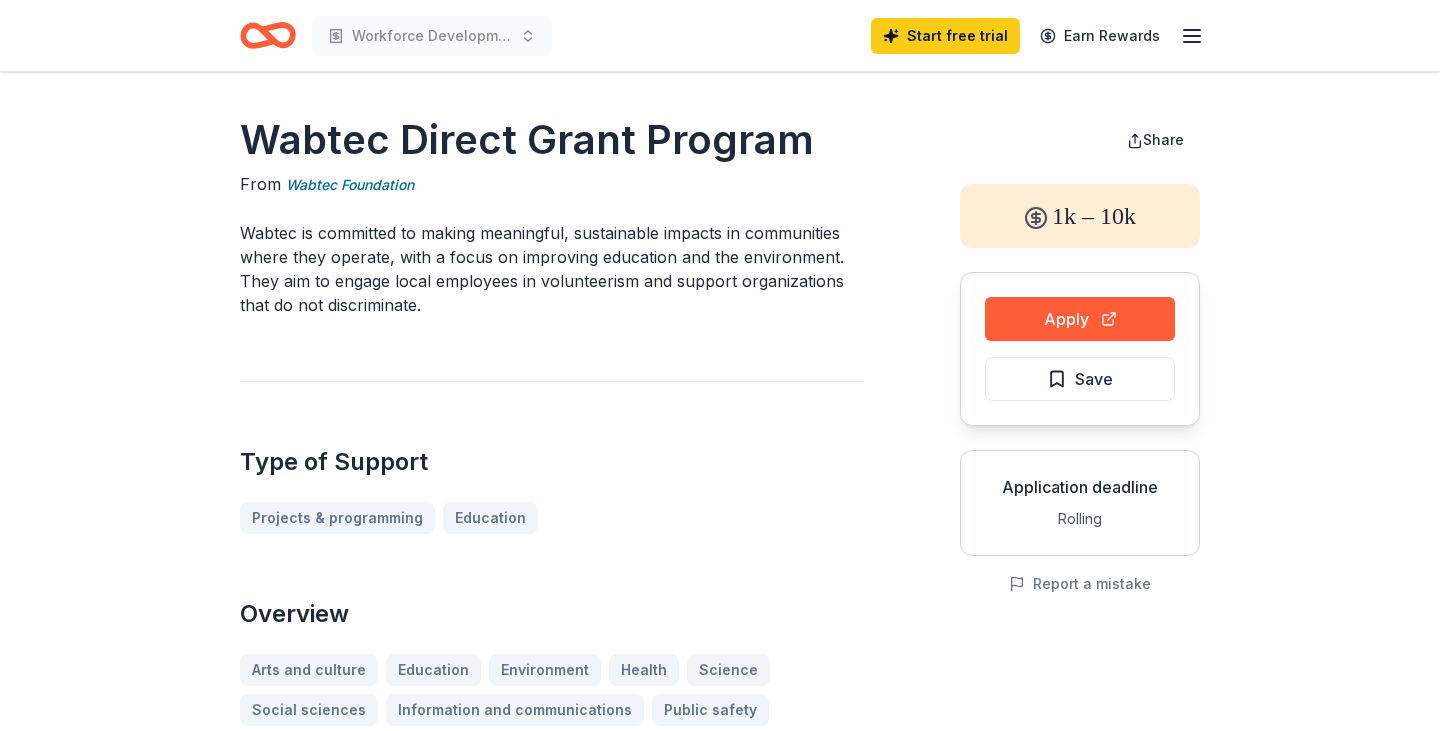 drag, startPoint x: 244, startPoint y: 142, endPoint x: 333, endPoint y: 144, distance: 89.02247 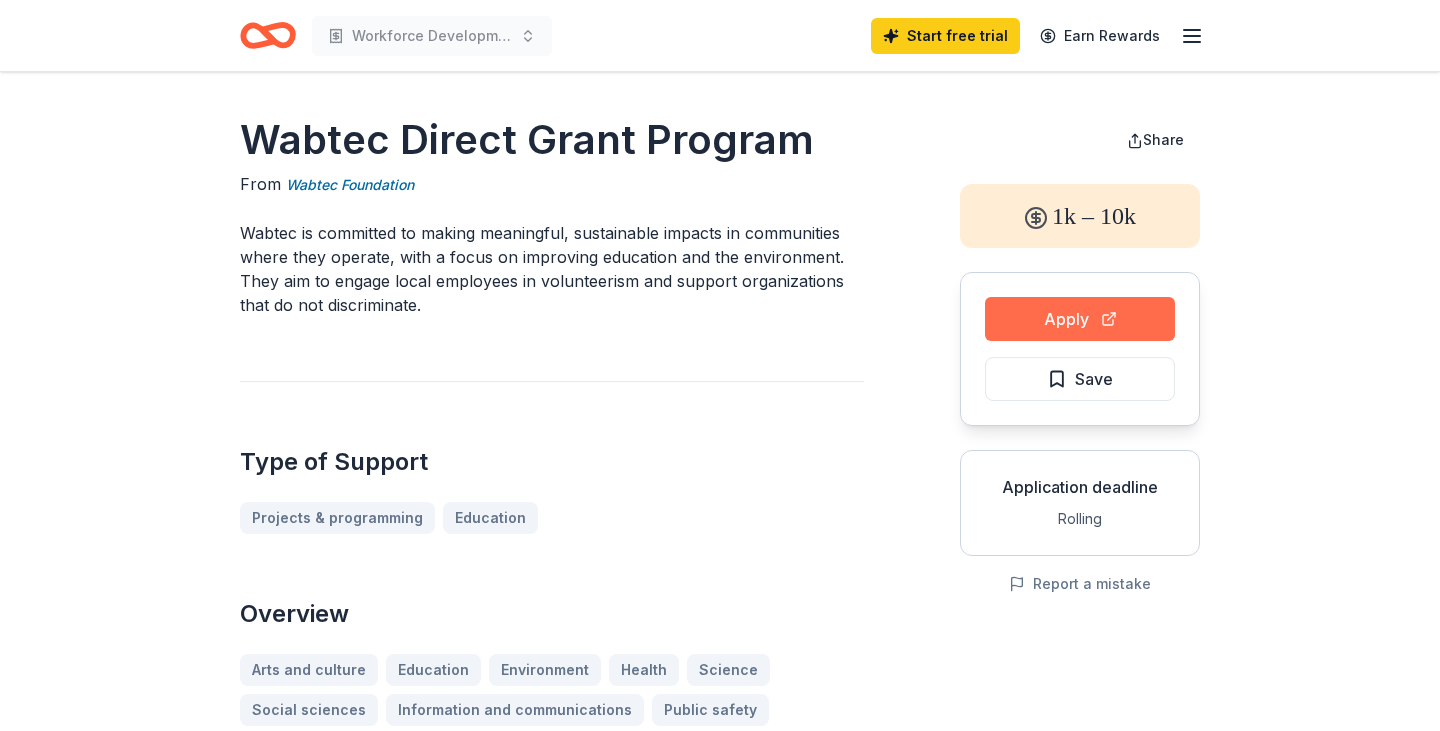 click on "Apply" at bounding box center [1080, 319] 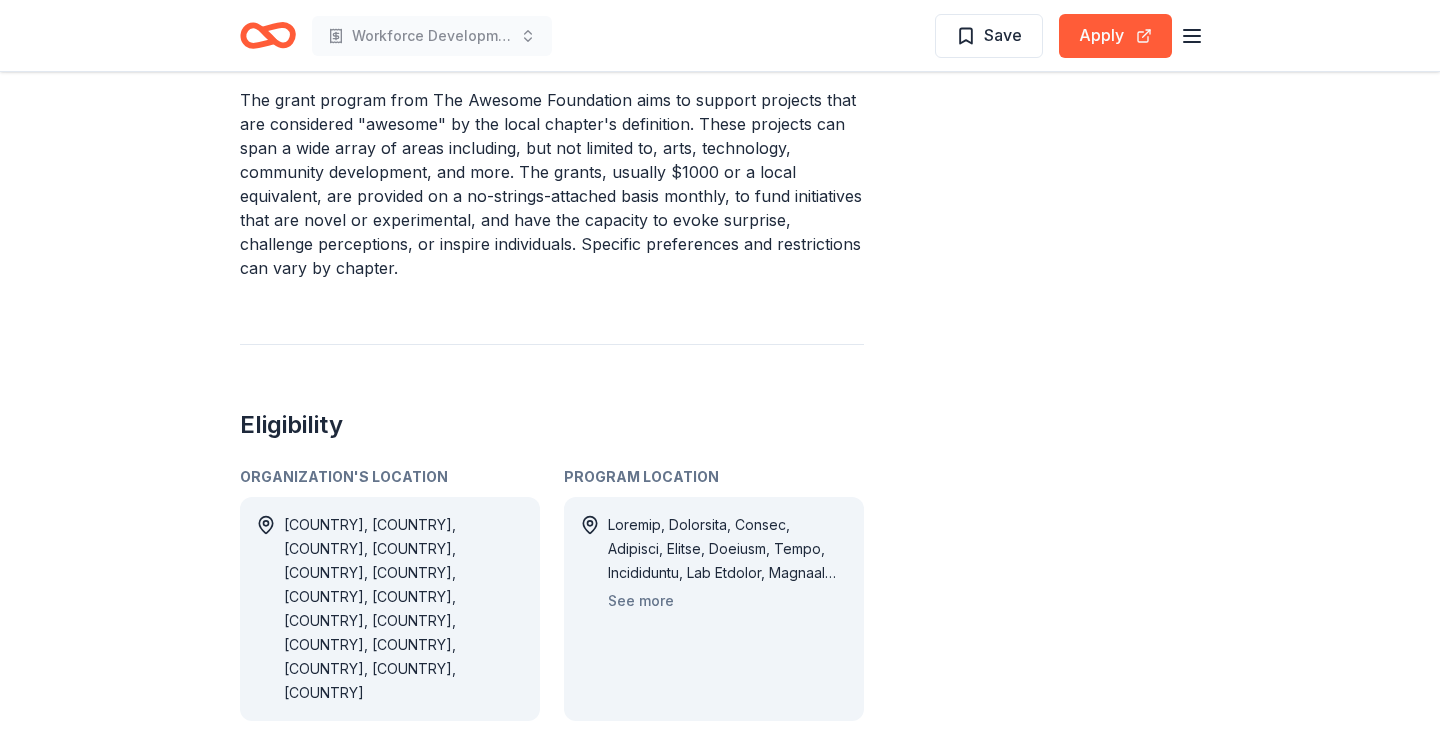scroll, scrollTop: 905, scrollLeft: 0, axis: vertical 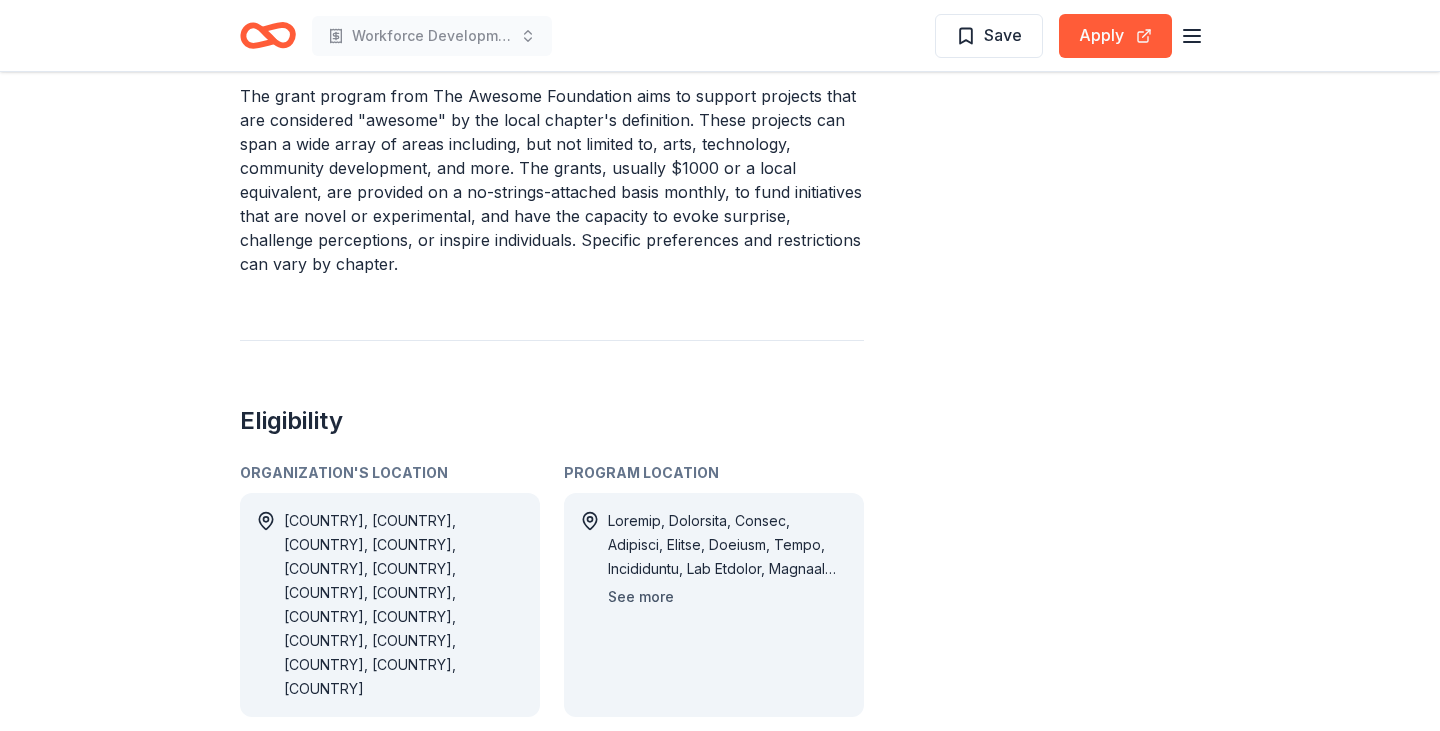 click on "See more" at bounding box center [641, 597] 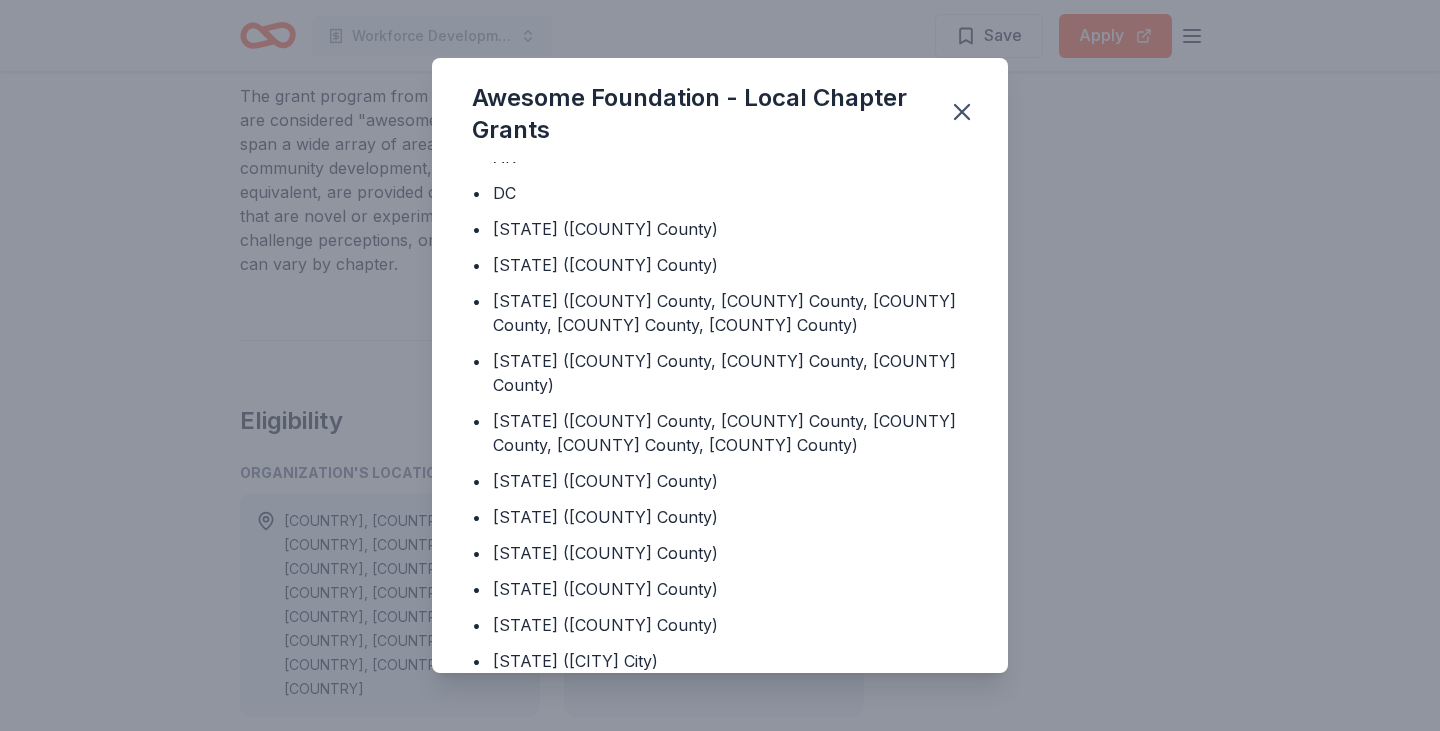 scroll, scrollTop: 557, scrollLeft: 0, axis: vertical 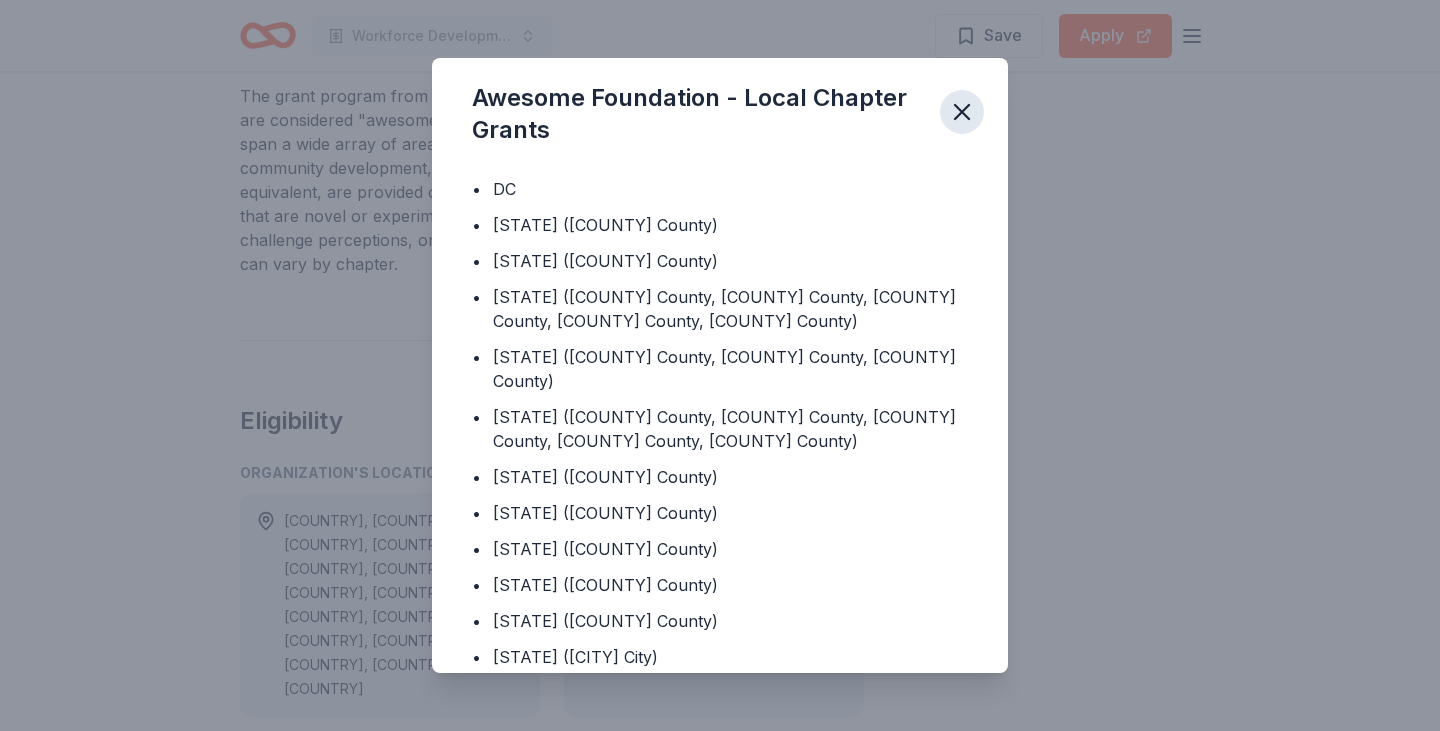 click 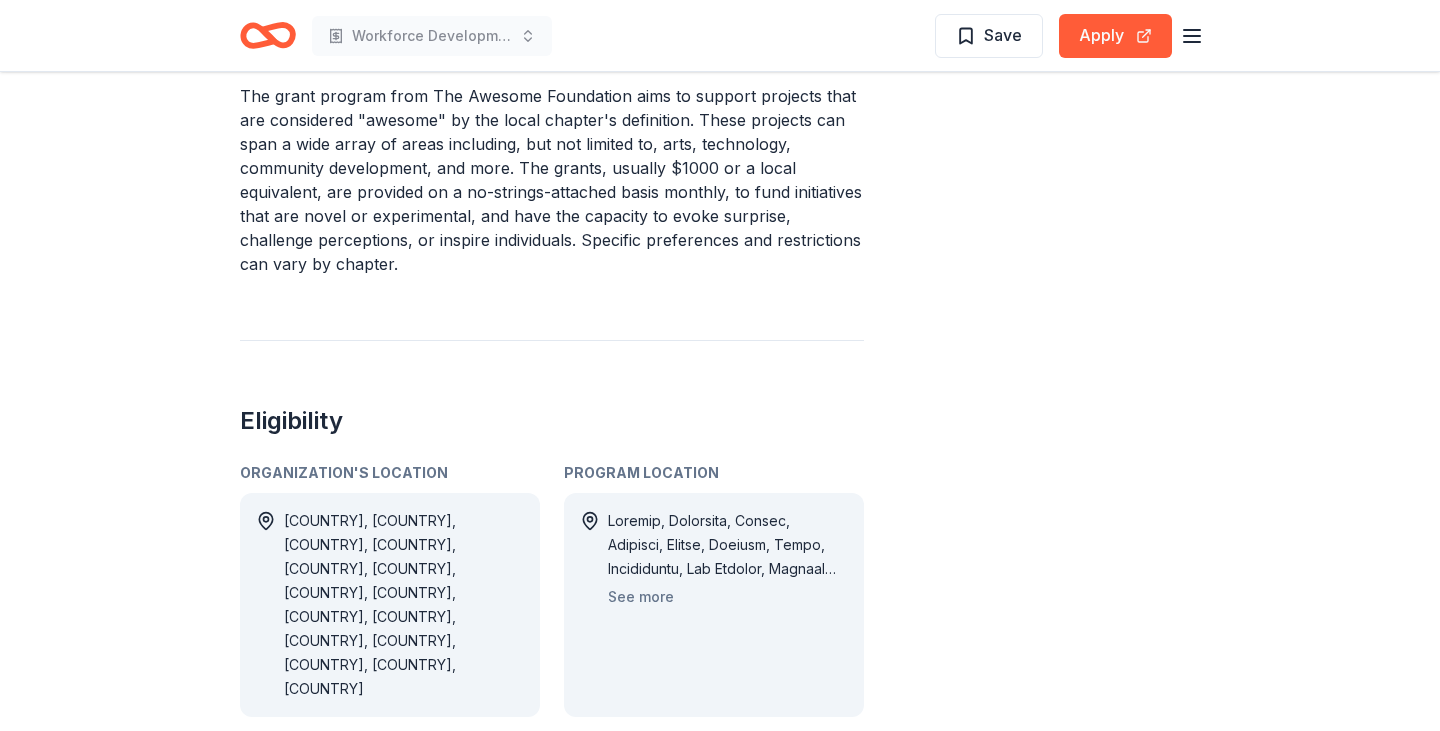 click on "Share 1k Apply Save Application deadline Rolling Report a mistake" at bounding box center (1080, 166) 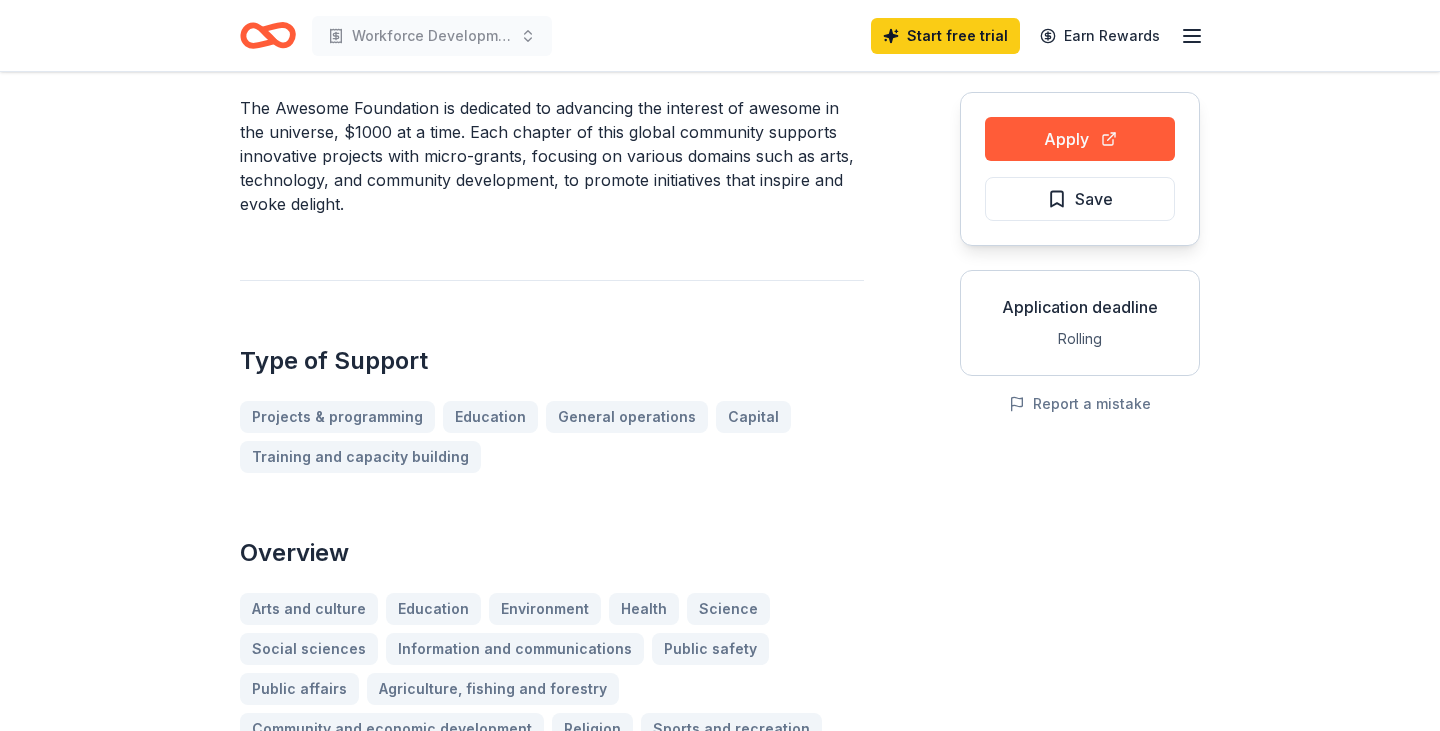 scroll, scrollTop: 0, scrollLeft: 0, axis: both 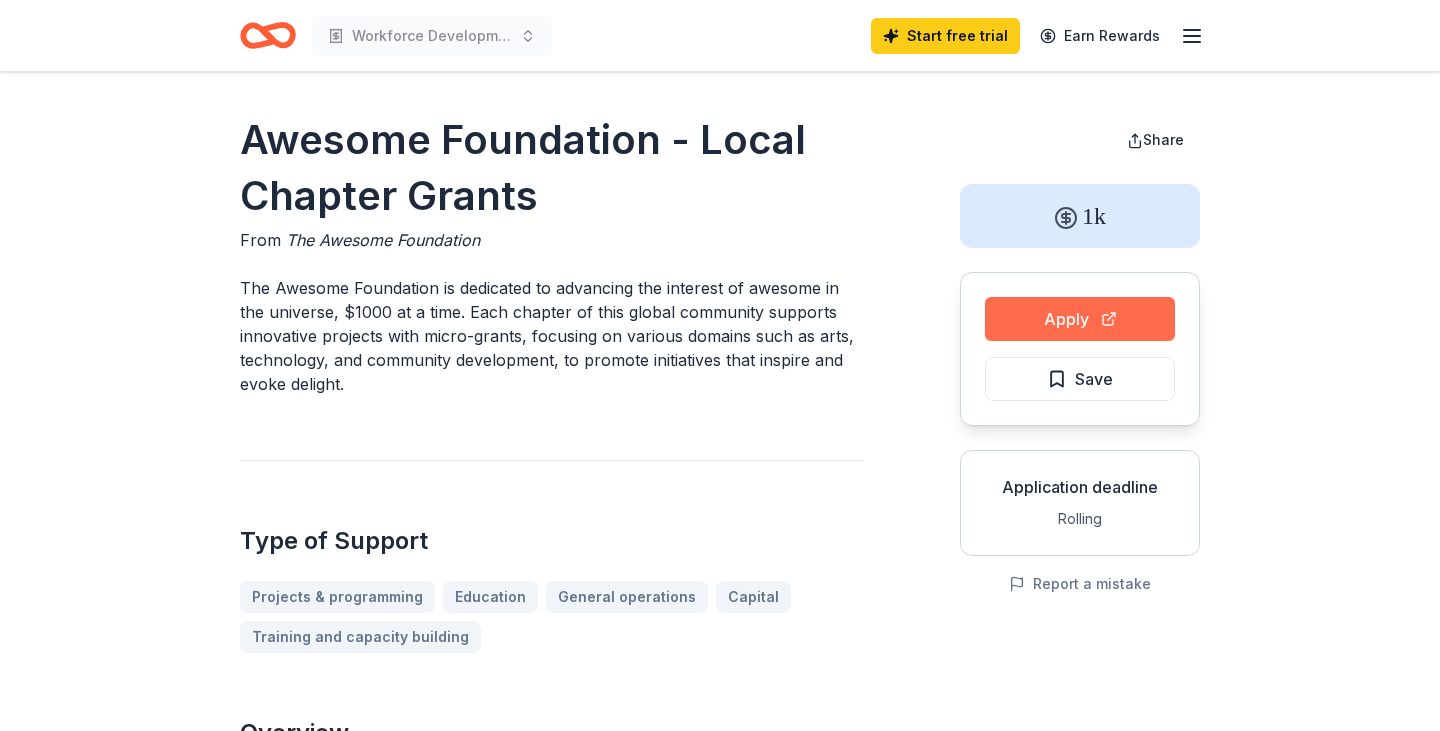 click on "Apply" at bounding box center [1080, 319] 